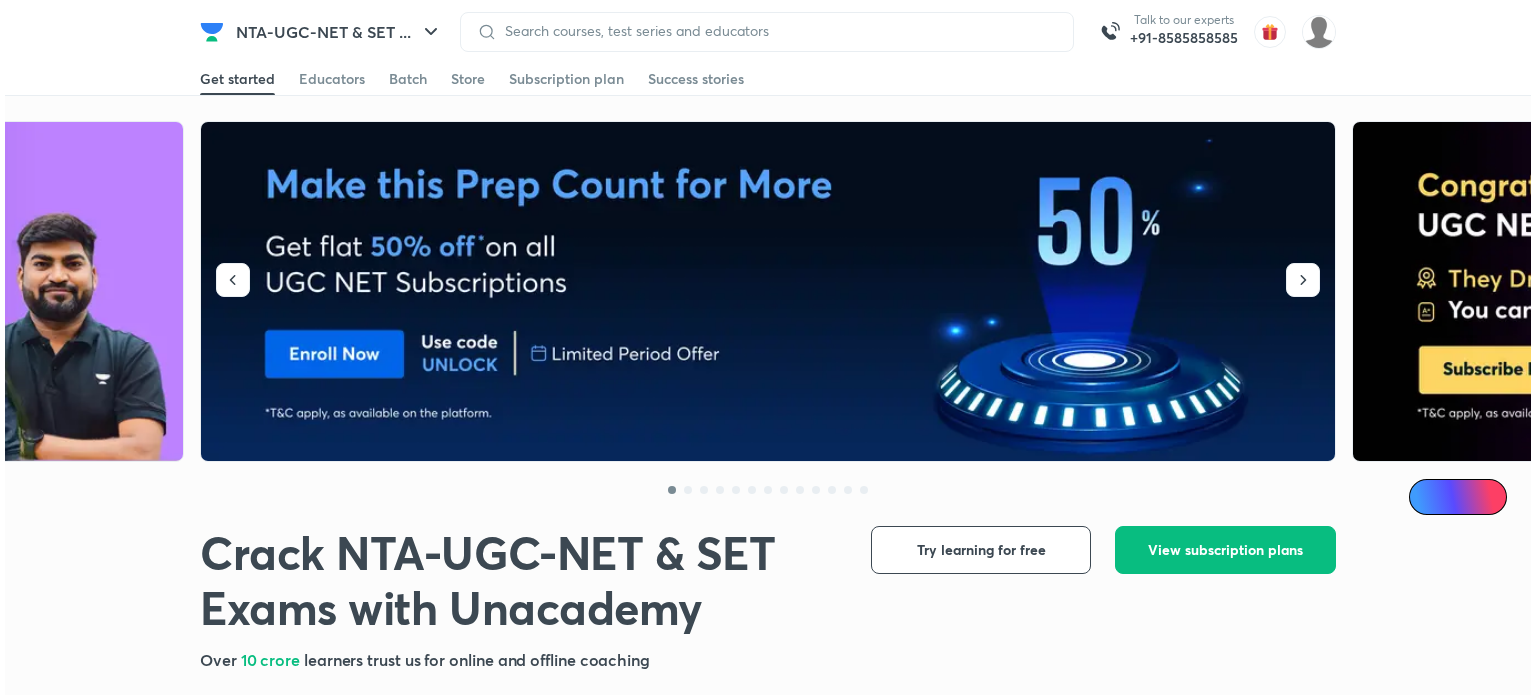 scroll, scrollTop: 0, scrollLeft: 0, axis: both 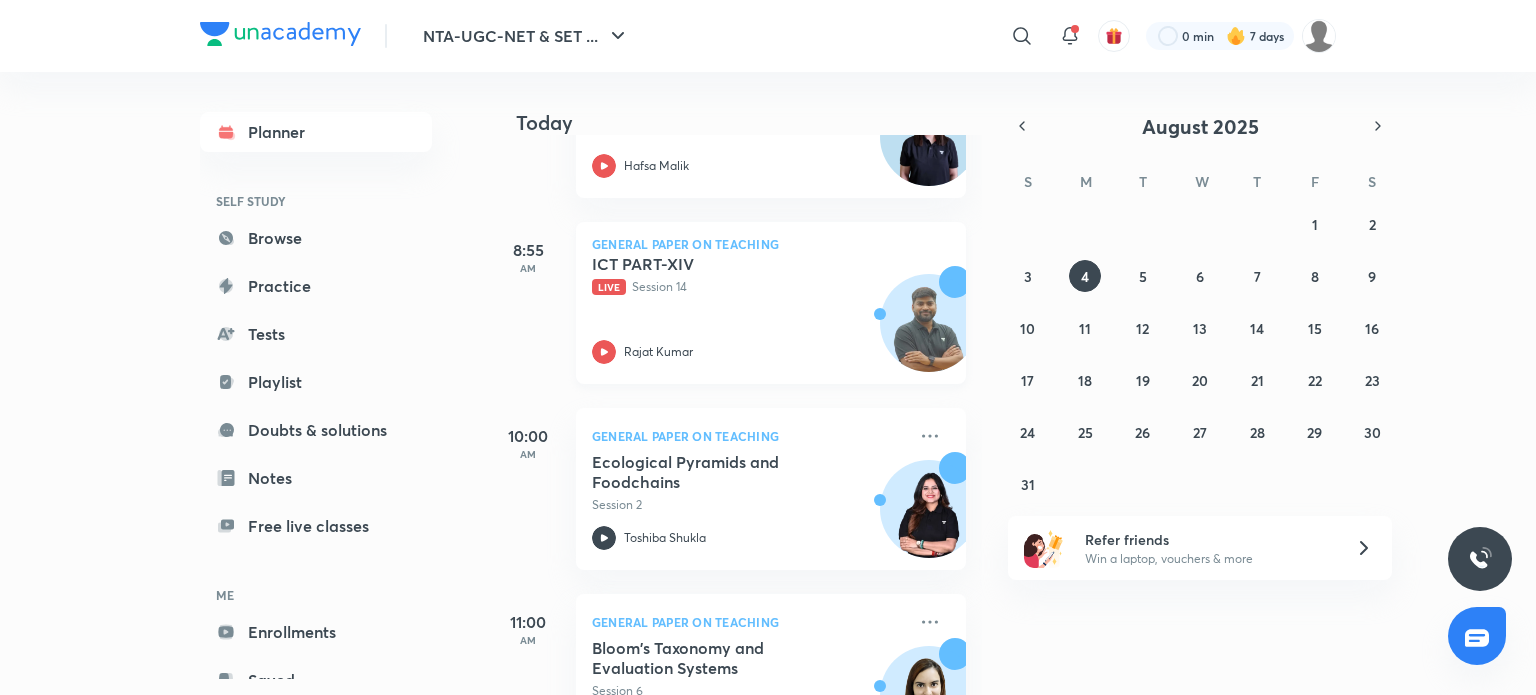 click on "ICT PART-XIV Live Session 14 Rajat Kumar" at bounding box center [749, 309] 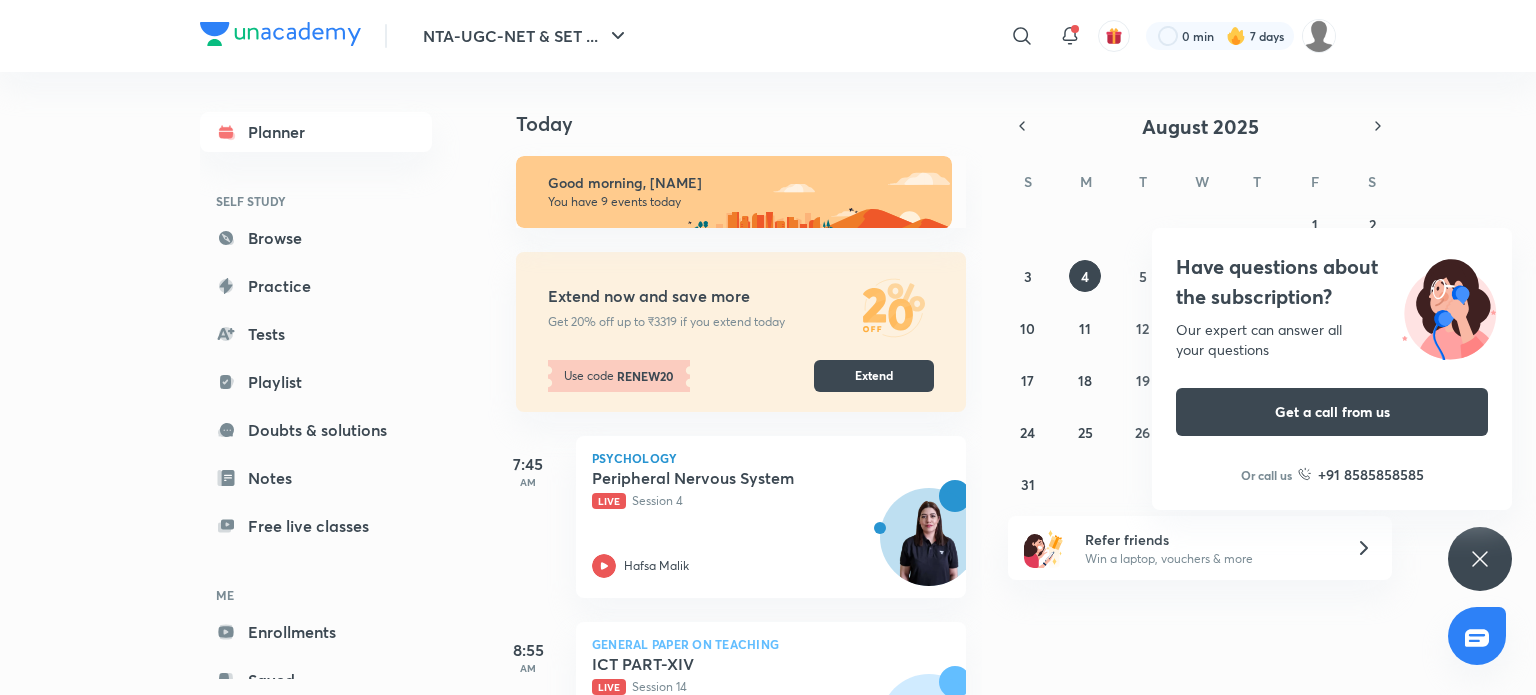 scroll, scrollTop: 0, scrollLeft: 0, axis: both 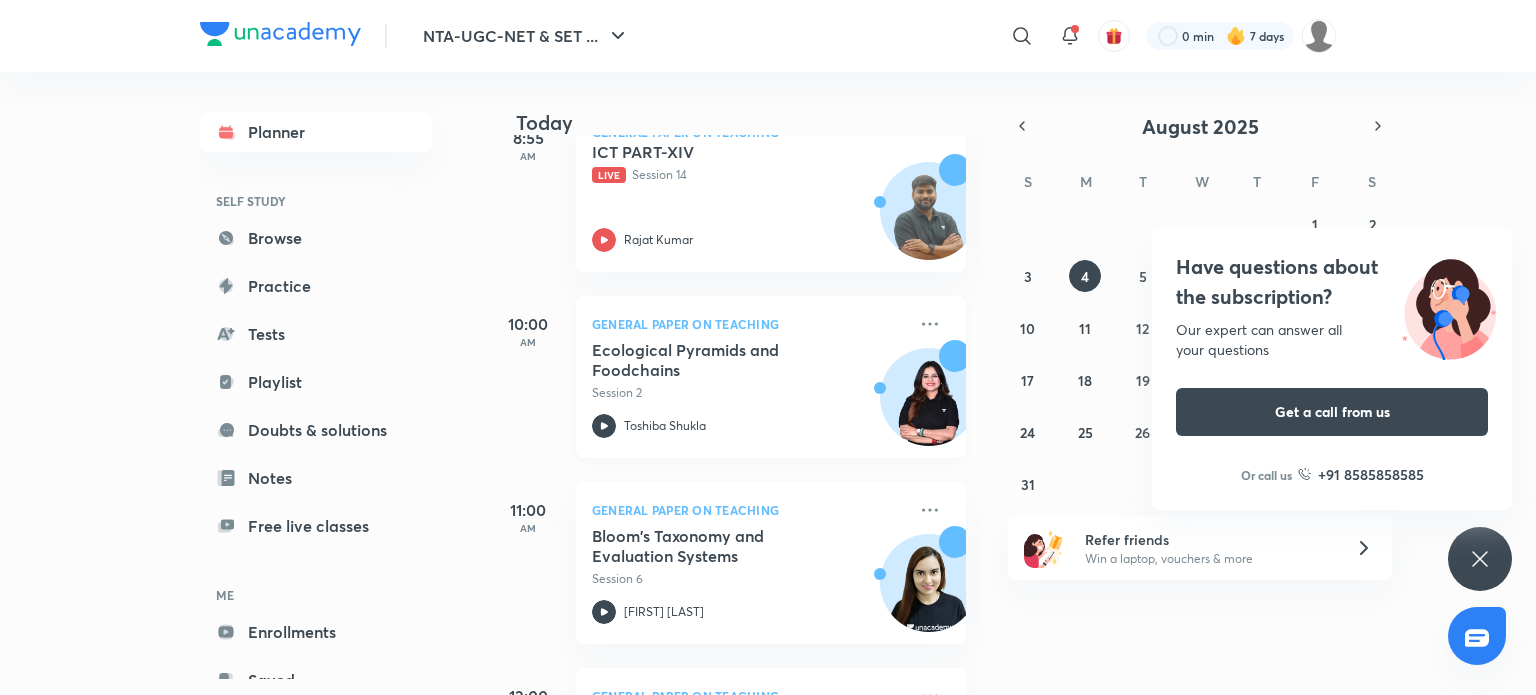 click on "Ecological Pyramids and Foodchains" at bounding box center [716, 360] 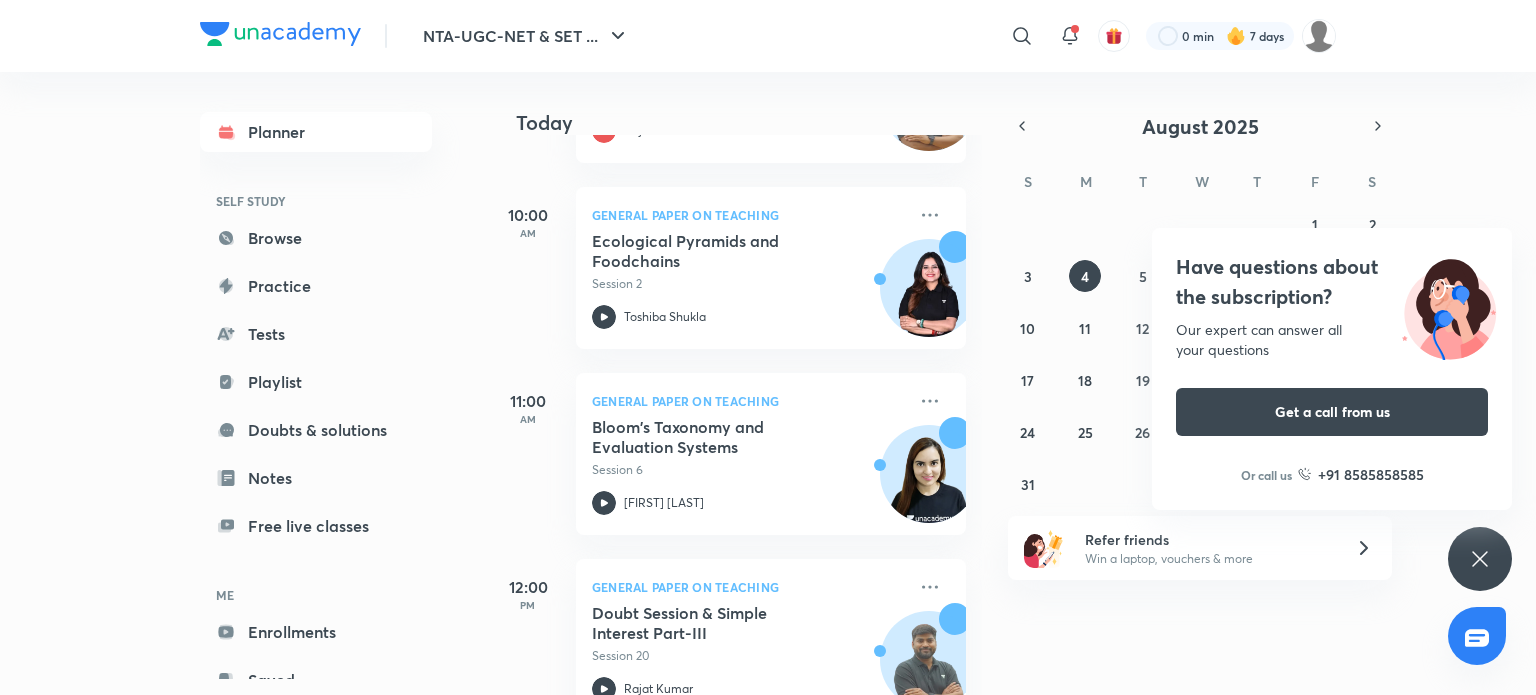 scroll, scrollTop: 612, scrollLeft: 0, axis: vertical 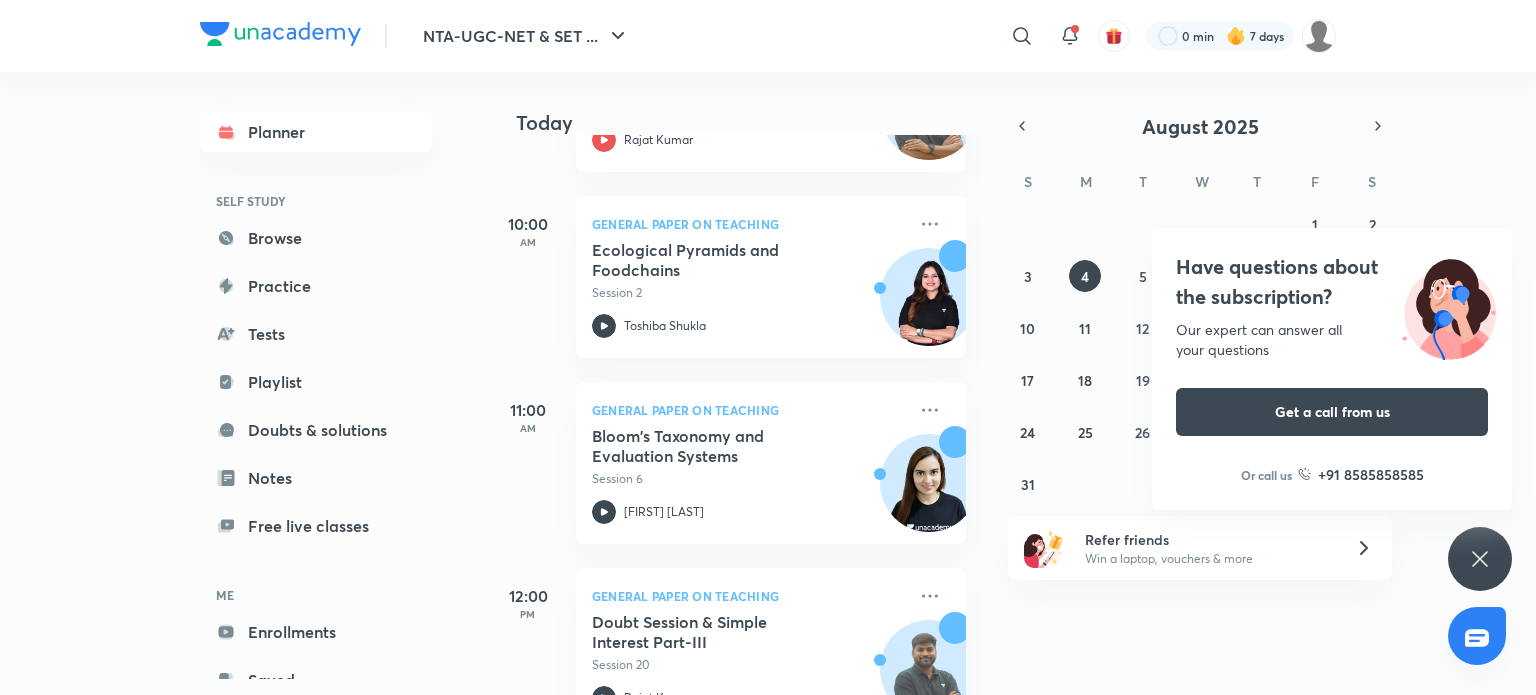 click on "Bloom's Taxonomy and Evaluation Systems" at bounding box center (716, 446) 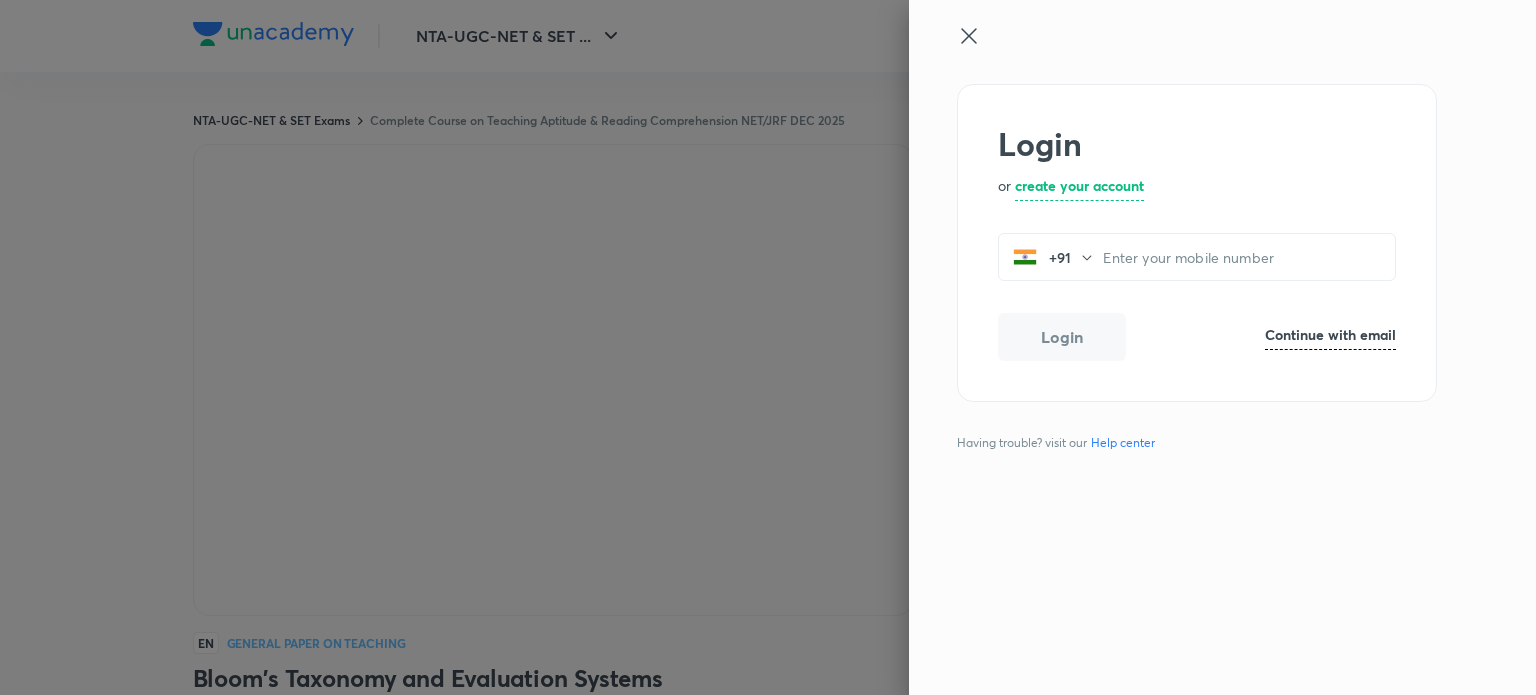 scroll, scrollTop: 0, scrollLeft: 0, axis: both 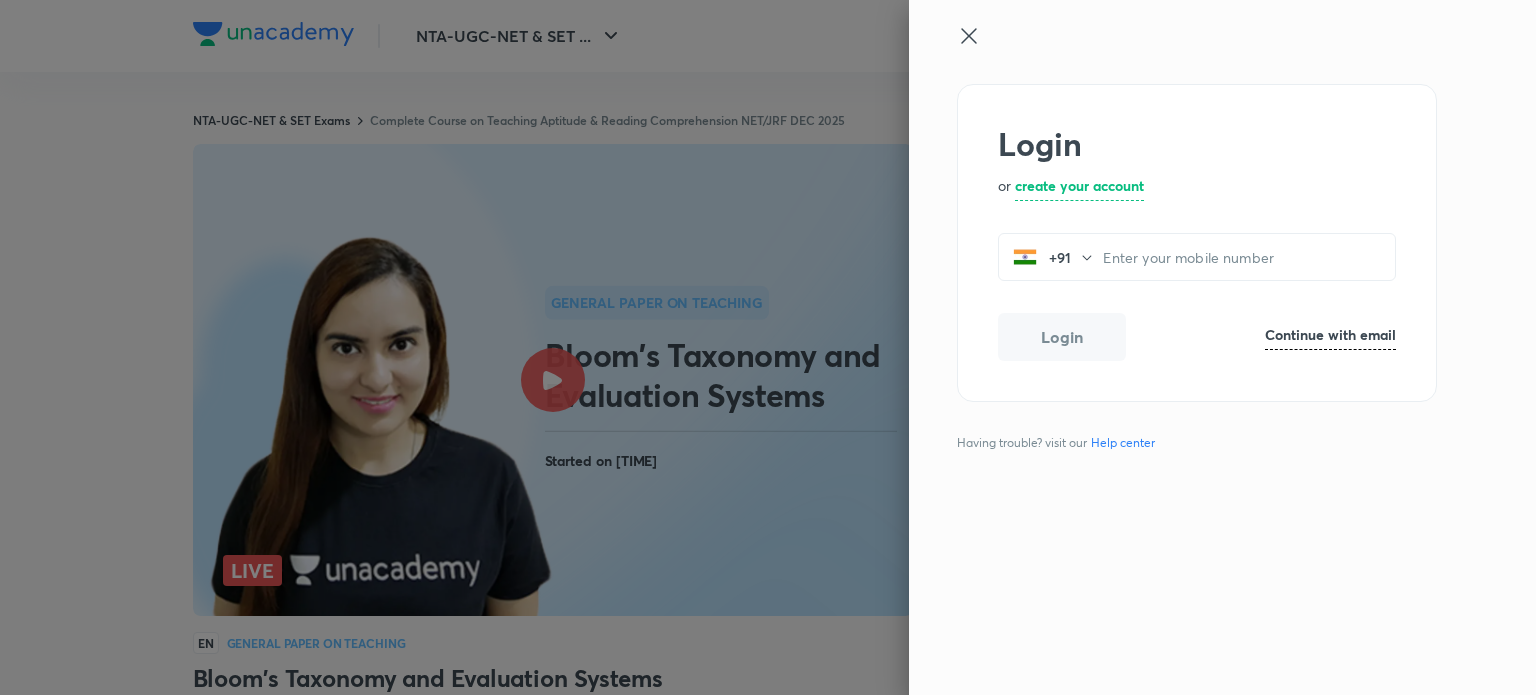 click 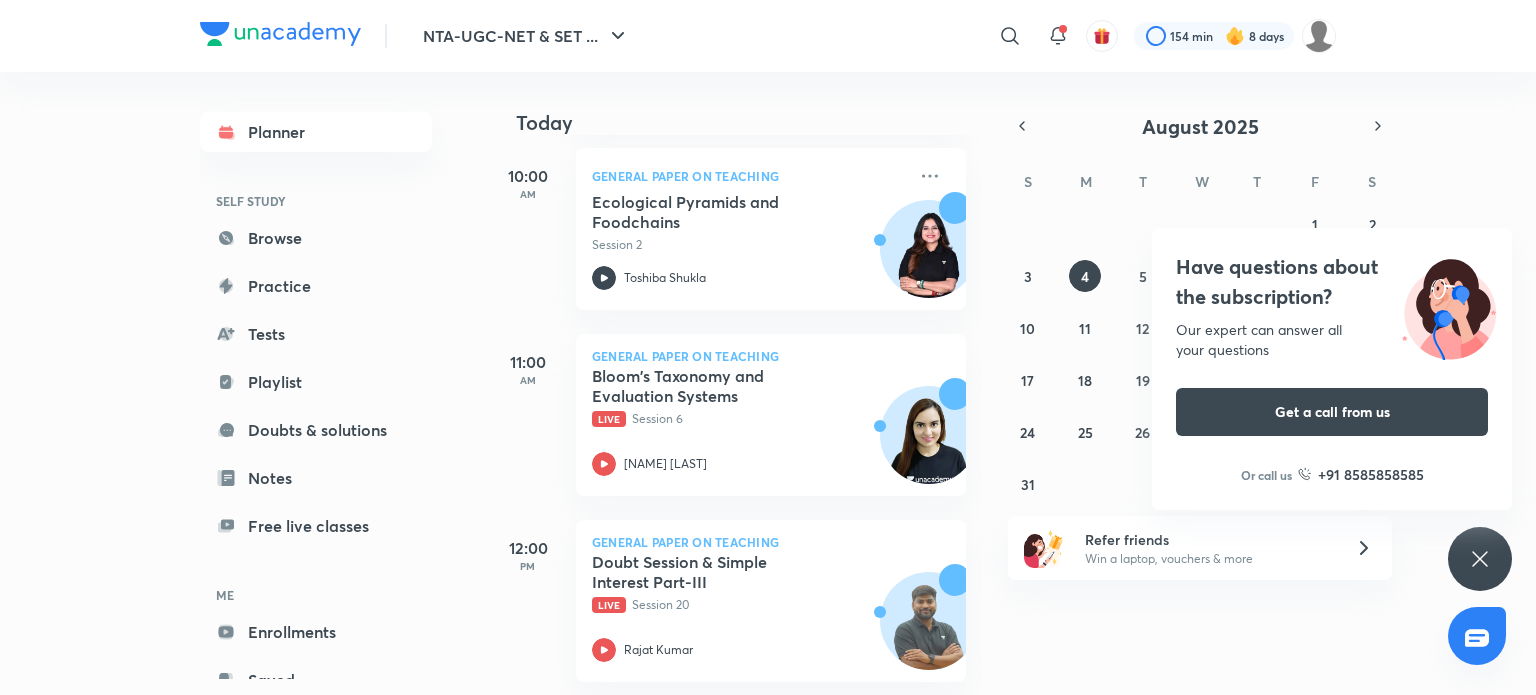 scroll, scrollTop: 736, scrollLeft: 0, axis: vertical 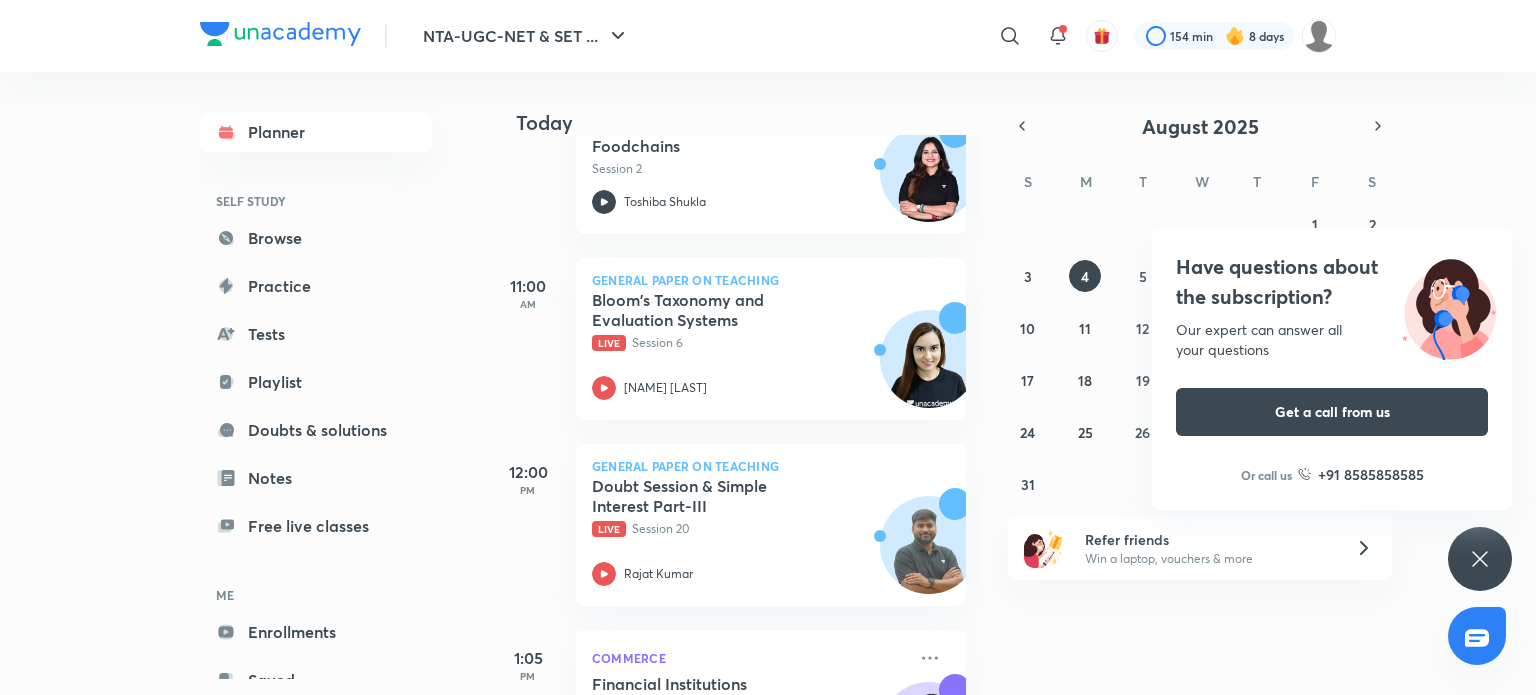 click on "Doubt Session & Simple Interest Part-III" at bounding box center [716, 496] 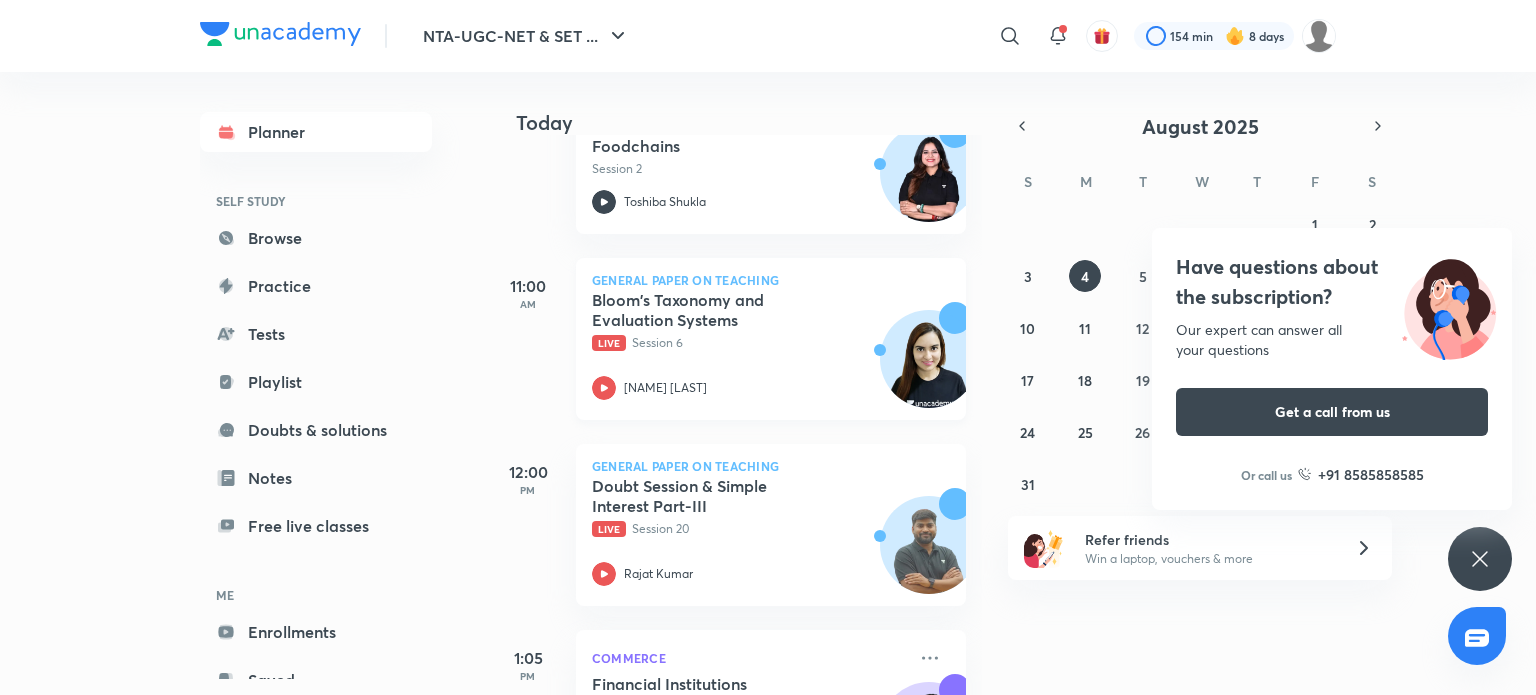 click on "Bloom's Taxonomy and Evaluation Systems Live Session 6 Niharika Bhagtani" at bounding box center [749, 345] 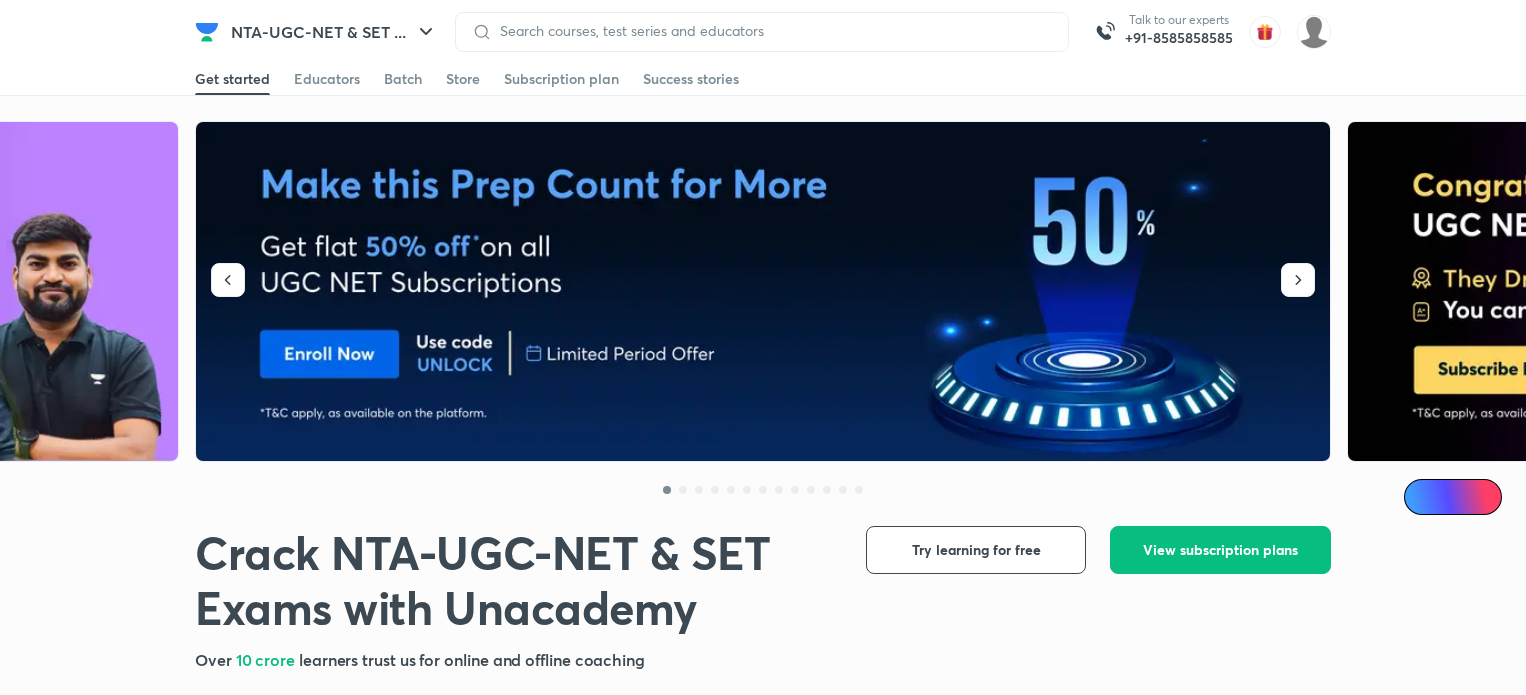 scroll, scrollTop: 0, scrollLeft: 0, axis: both 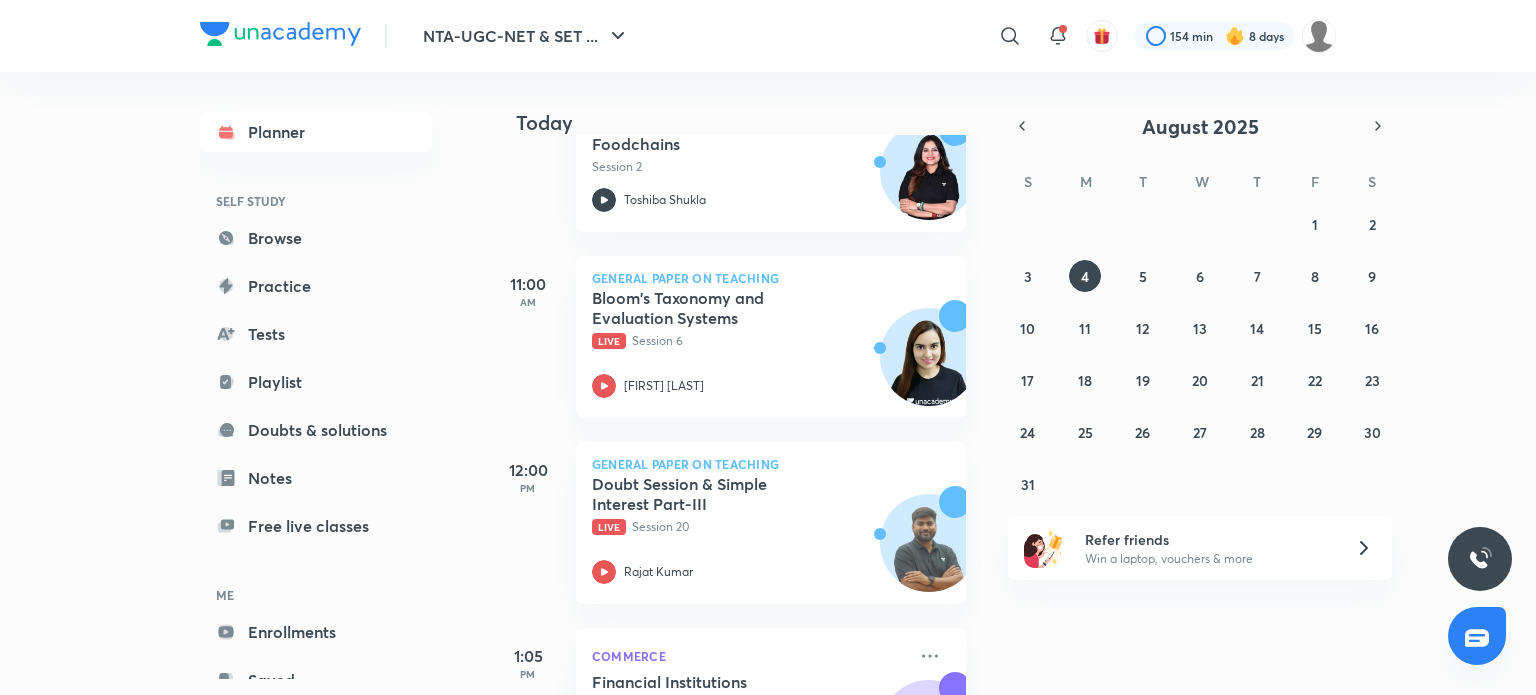click on "Doubt Session & Simple Interest Part-III Live Session 20" at bounding box center (749, 505) 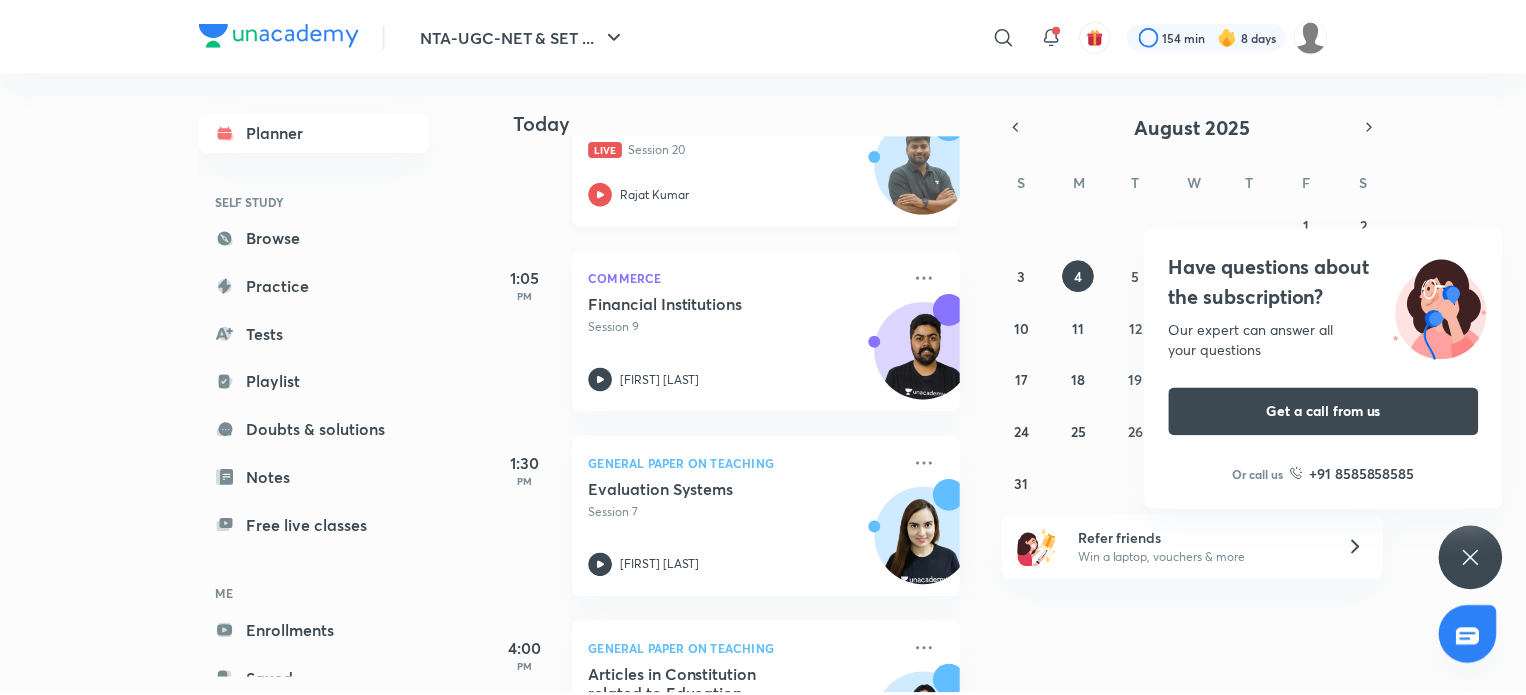 scroll, scrollTop: 1126, scrollLeft: 0, axis: vertical 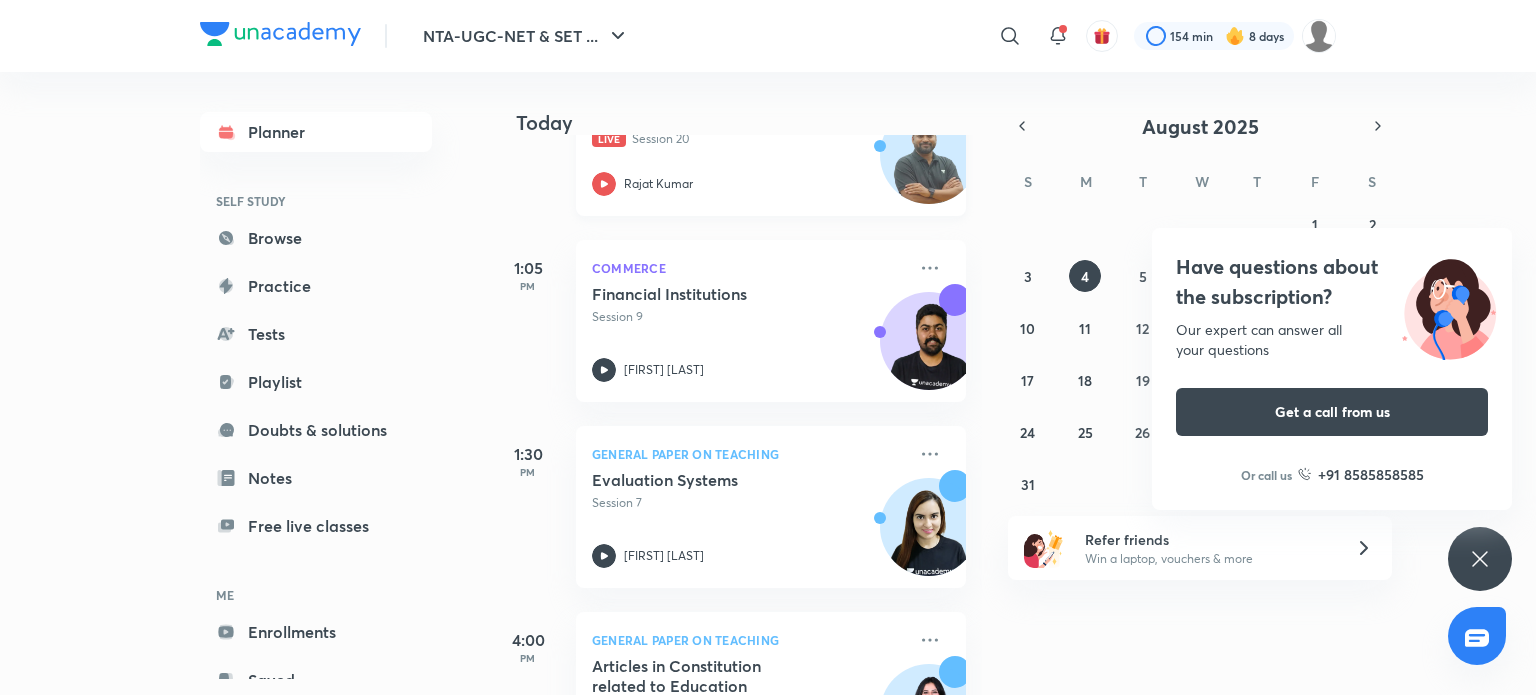 click on "[NAME]" at bounding box center (749, 556) 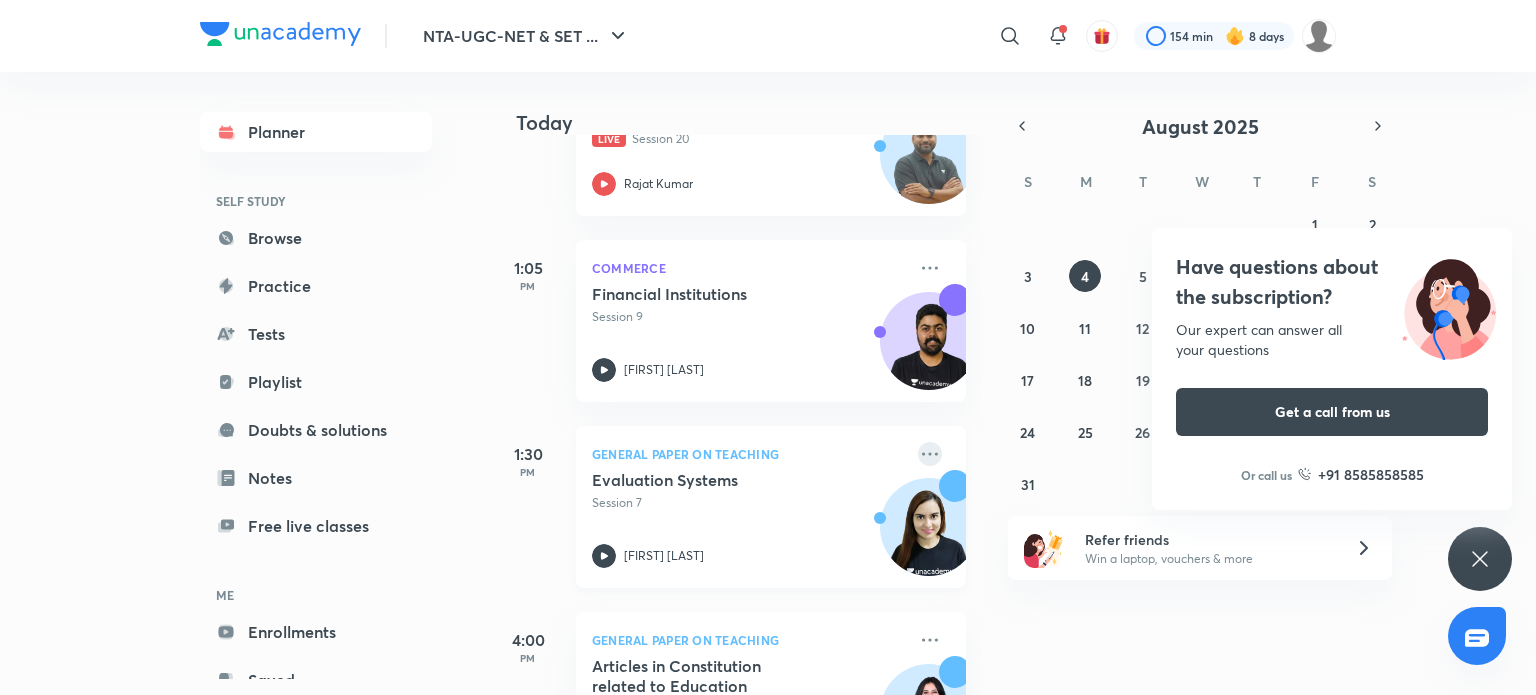 click 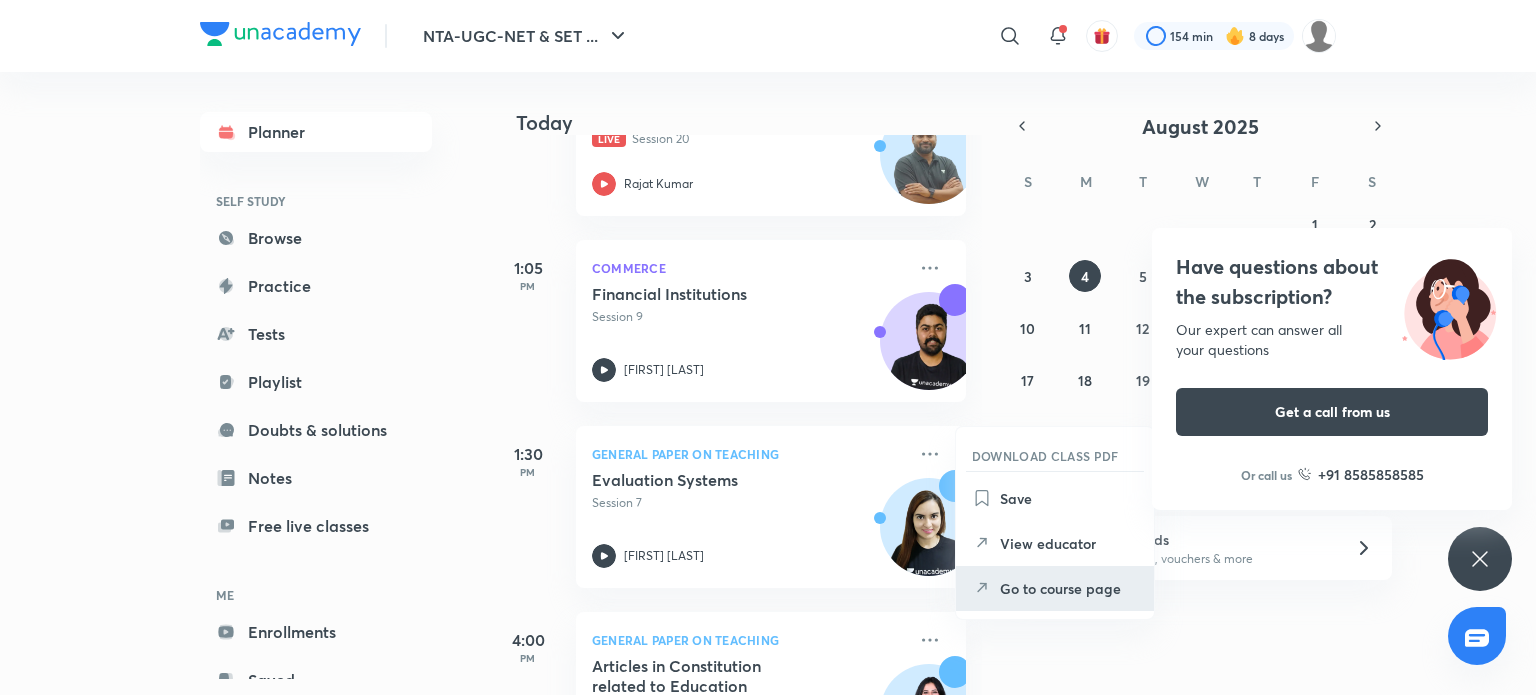 click on "Go to course page" at bounding box center [1069, 588] 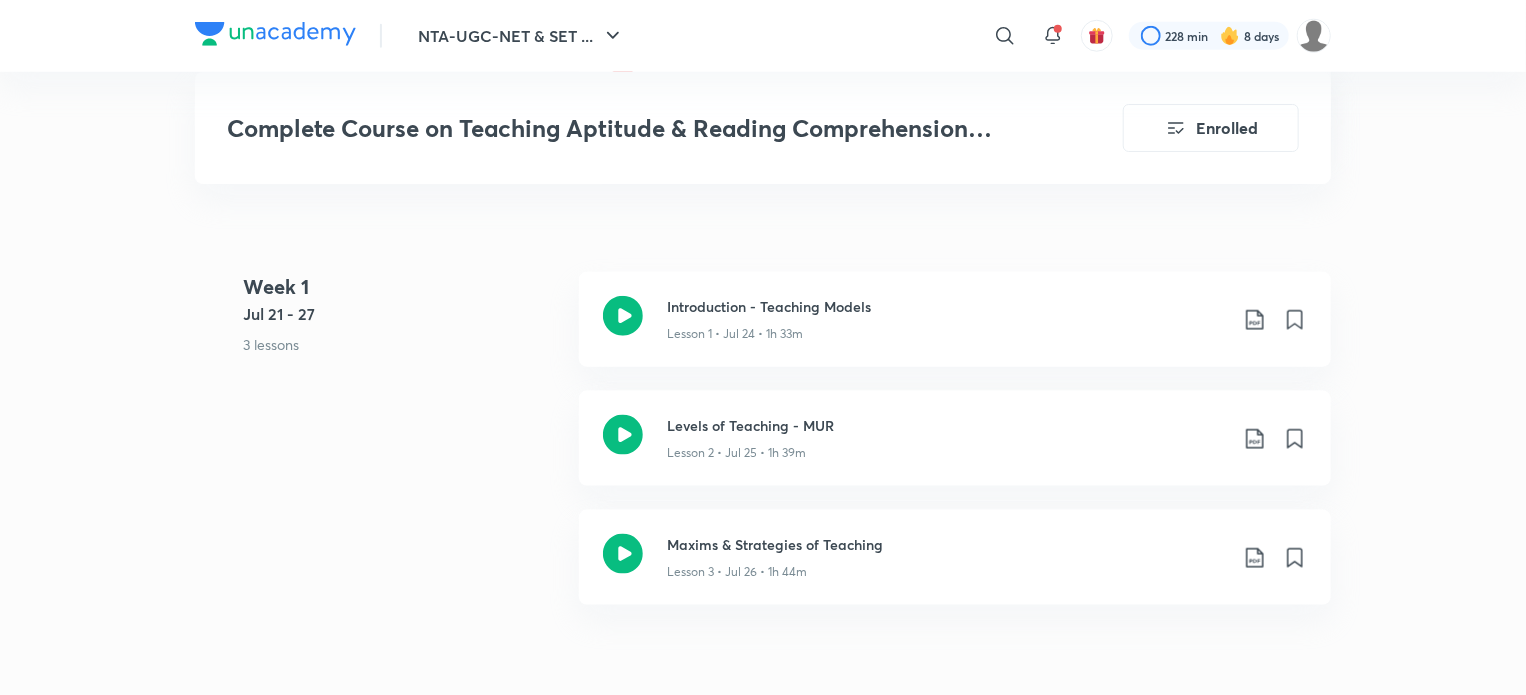 scroll, scrollTop: 1040, scrollLeft: 0, axis: vertical 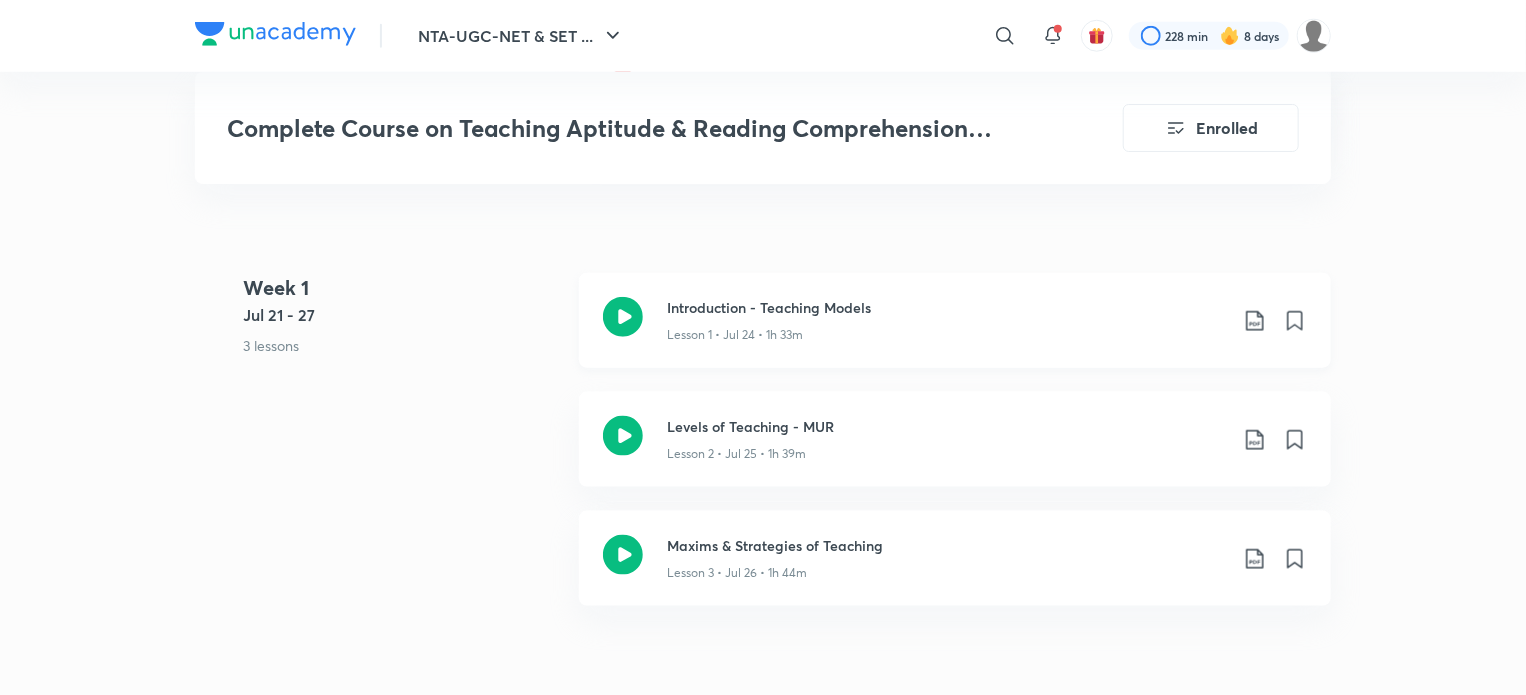 click 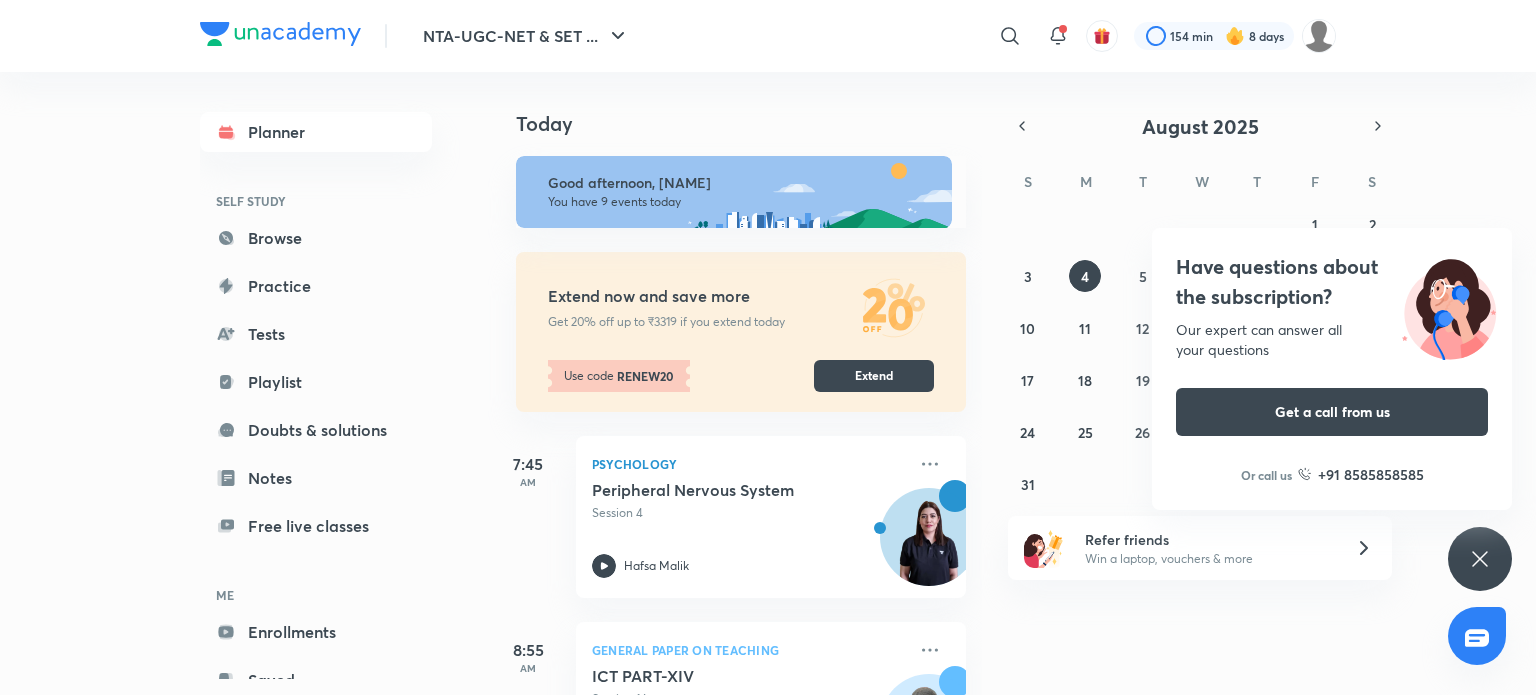 scroll, scrollTop: 0, scrollLeft: 0, axis: both 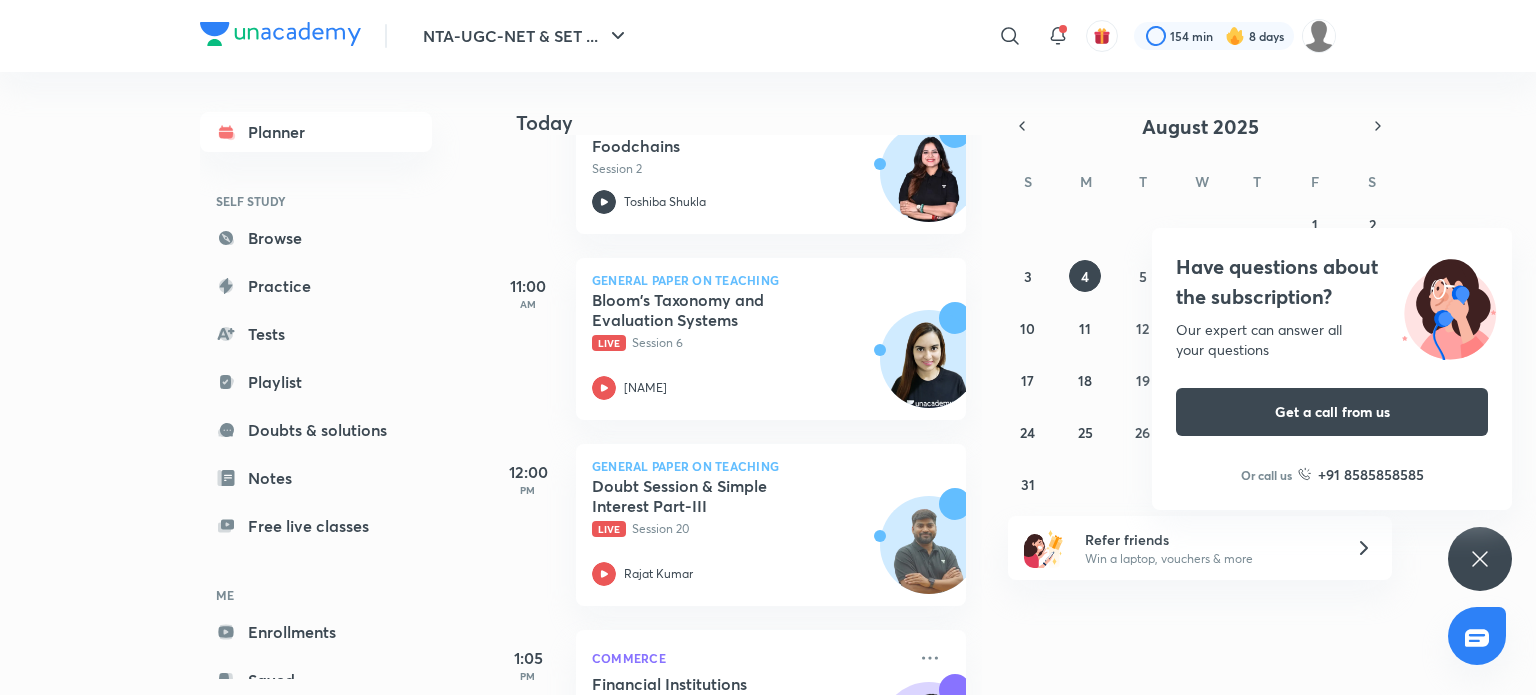 click on "Today Good afternoon, [NAME] You have 9 events today Extend now and save more Get 20% off up to ₹3319 if you extend today Use code    RENEW20 Extend 7:45 AM Psychology Peripheral Nervous System Session 4 [NAME] 8:55 AM General Paper on Teaching ICT PART-XIV Session 14 [NAME] 10:00 AM General Paper on Teaching Ecological Pyramids and Foodchains Session 2 [NAME] 11:00 AM General Paper on Teaching Bloom's Taxonomy and Evaluation Systems Live Session 6 [NAME] 12:00 PM General Paper on Teaching Doubt Session & Simple Interest Part-III Live Session 20 [NAME] 1:05 PM Commerce Financial Institutions Session 9 [NAME] 1:30 PM General Paper on Teaching Evaluation Systems Session 7 [NAME] 4:00 PM General Paper on Teaching Articles in Constitution related to Education Session 16 [NAME] 5:30 PM Psychology Quantitative Methods of Research Session 7 [NAME]" at bounding box center [1010, 383] 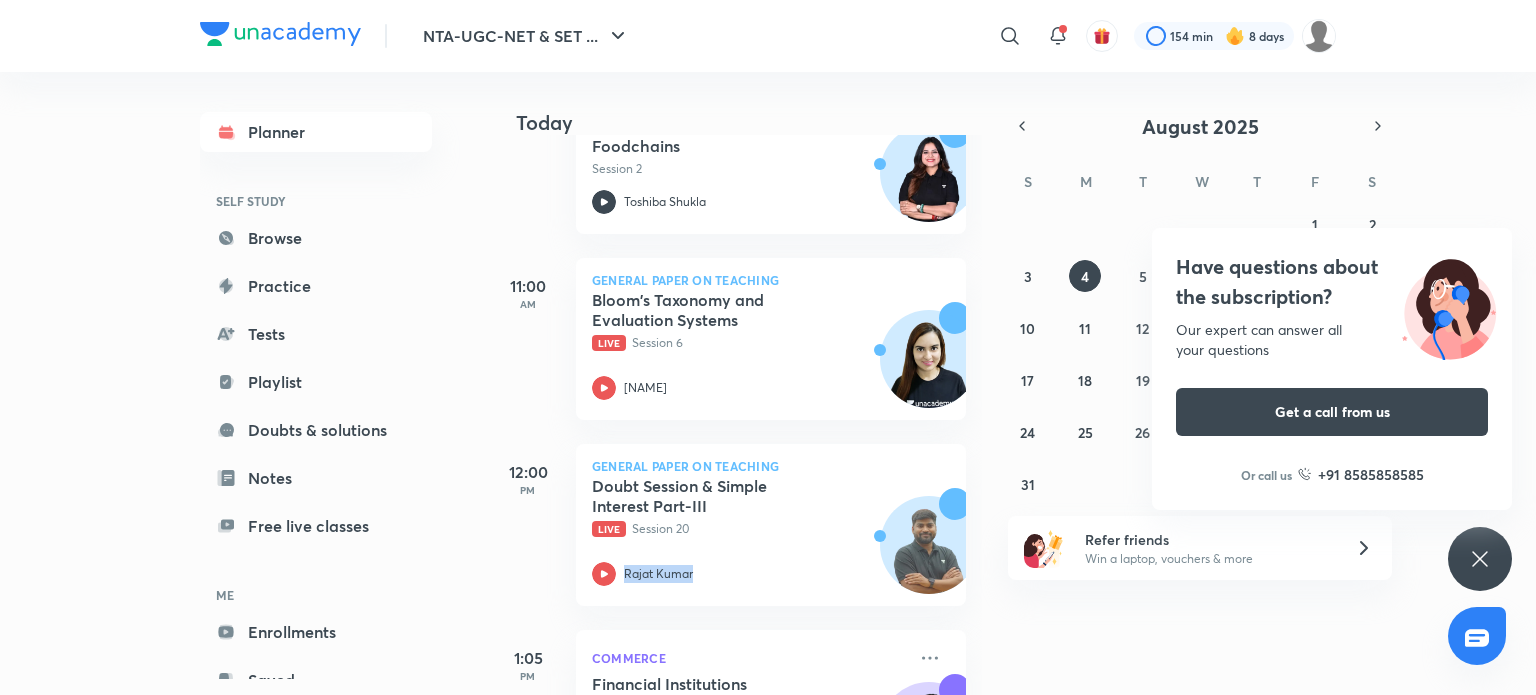 drag, startPoint x: 994, startPoint y: 579, endPoint x: 471, endPoint y: 603, distance: 523.55035 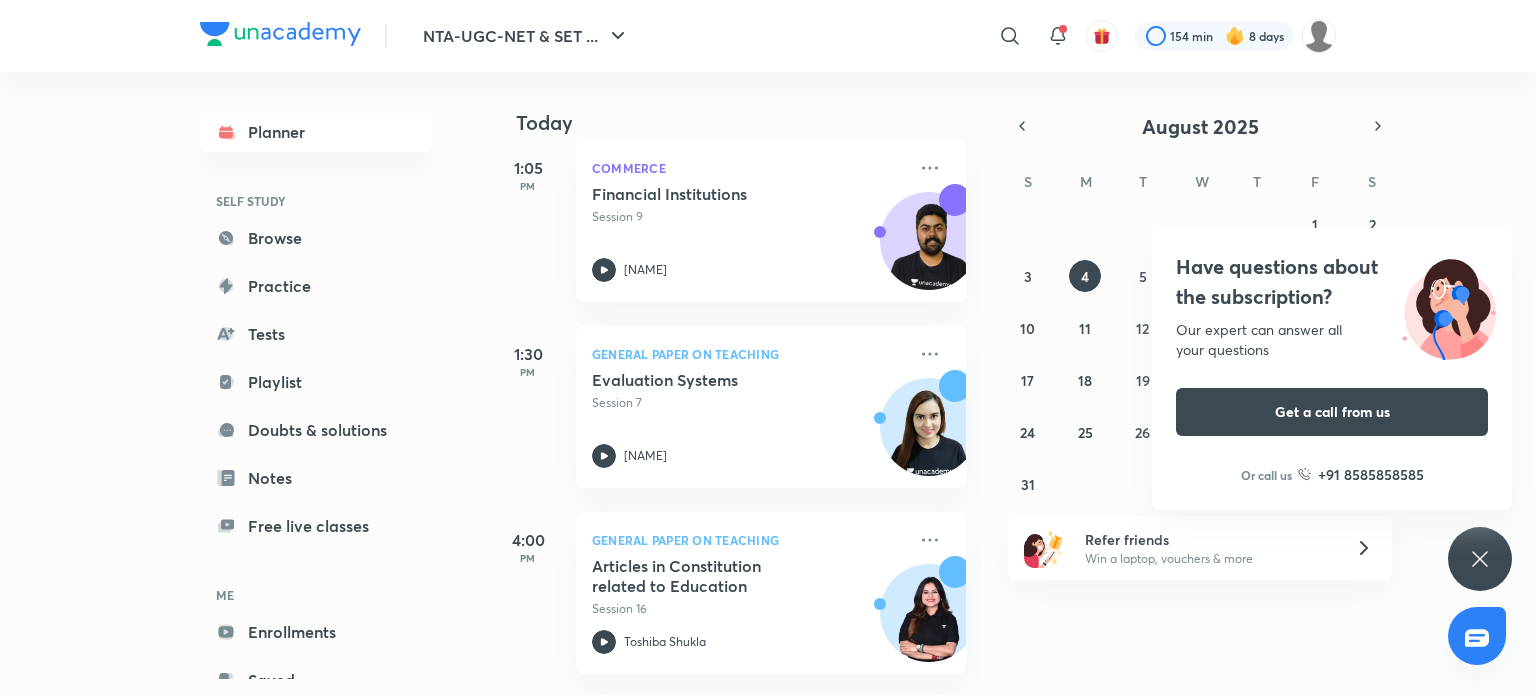 scroll, scrollTop: 1422, scrollLeft: 0, axis: vertical 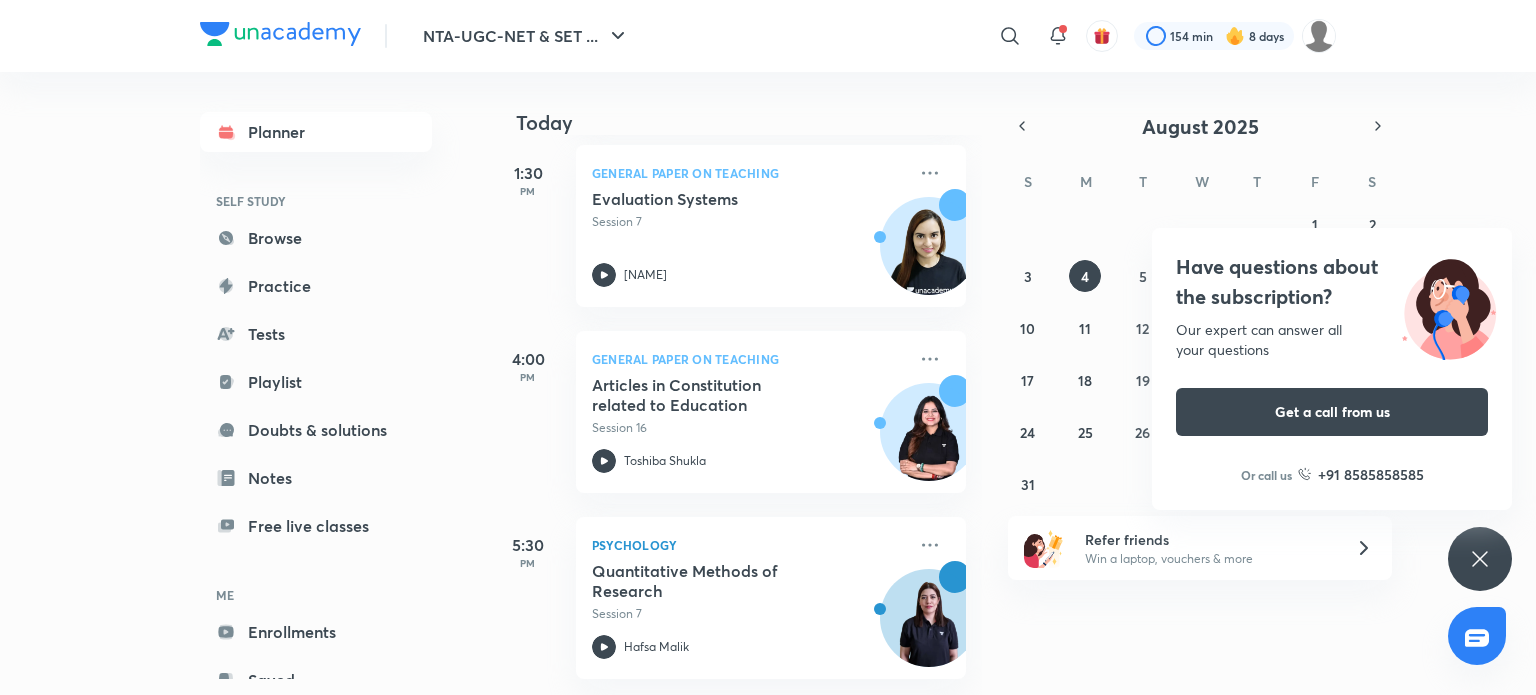 click 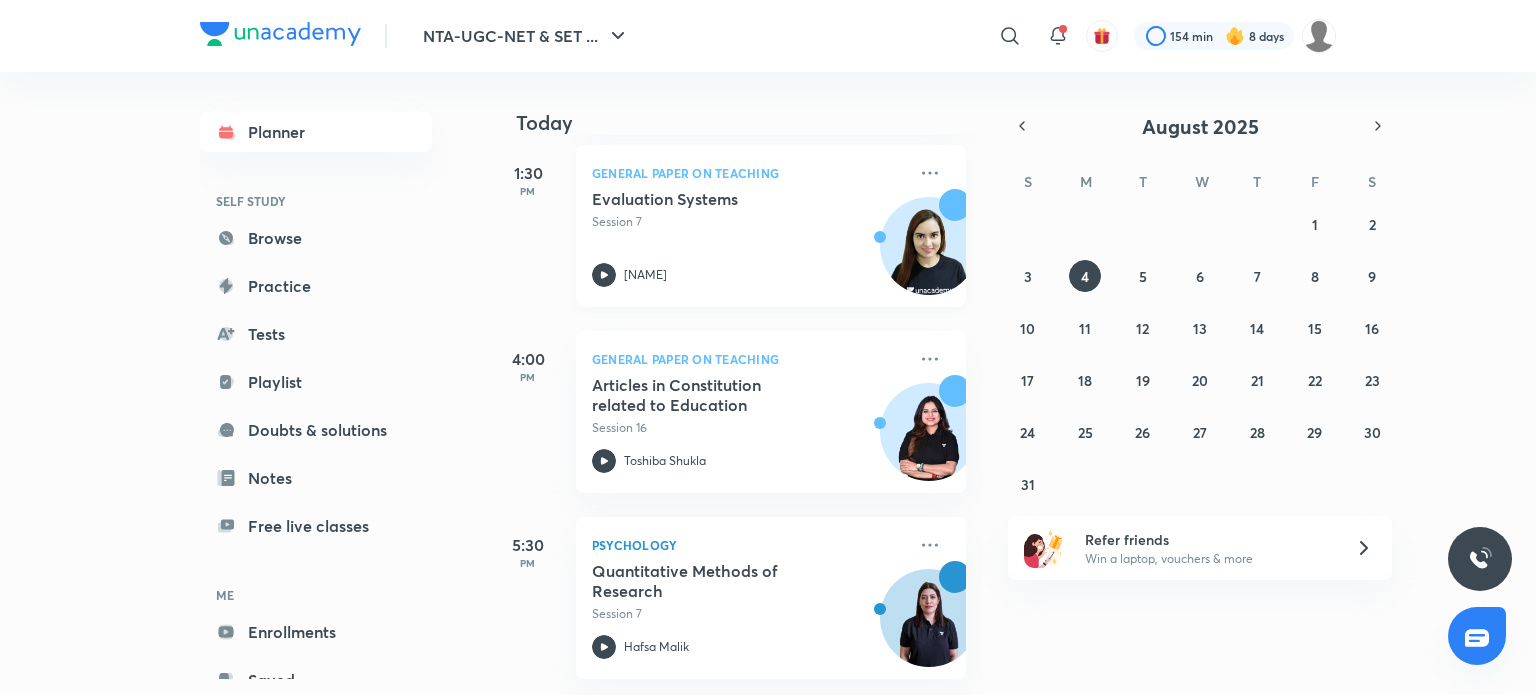 click on "Evaluation Systems Session 7 [NAME]" at bounding box center (749, 238) 